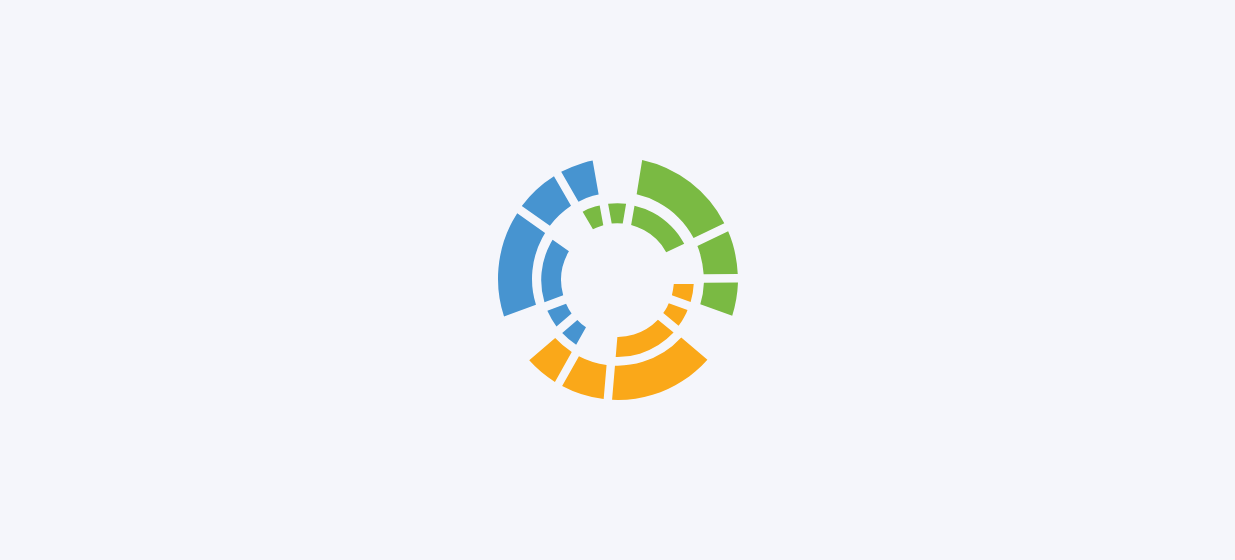 scroll, scrollTop: 0, scrollLeft: 0, axis: both 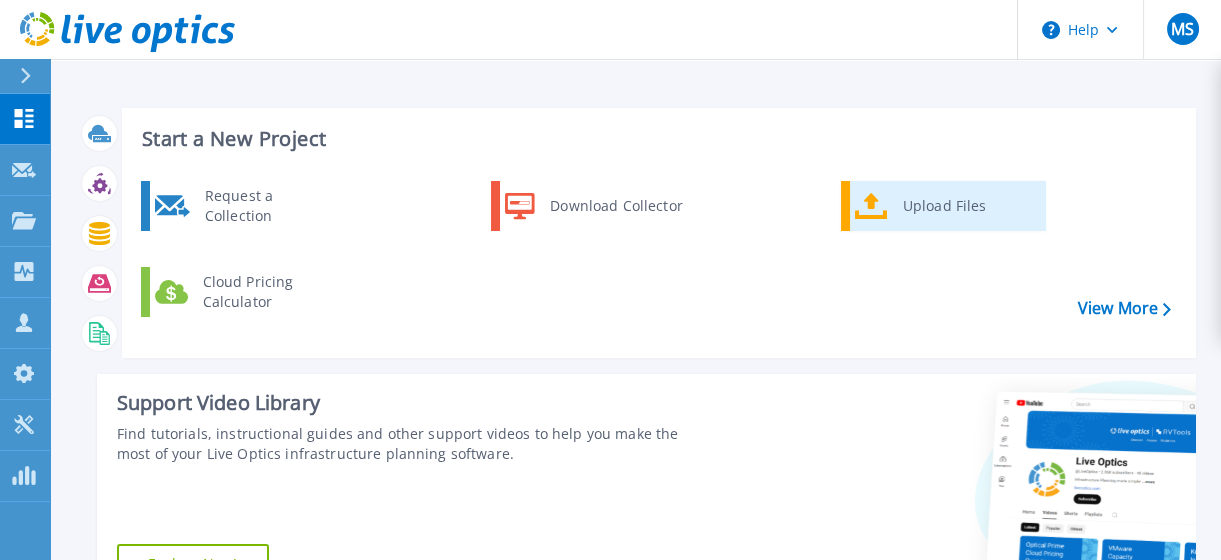 click on "Upload Files" at bounding box center [967, 206] 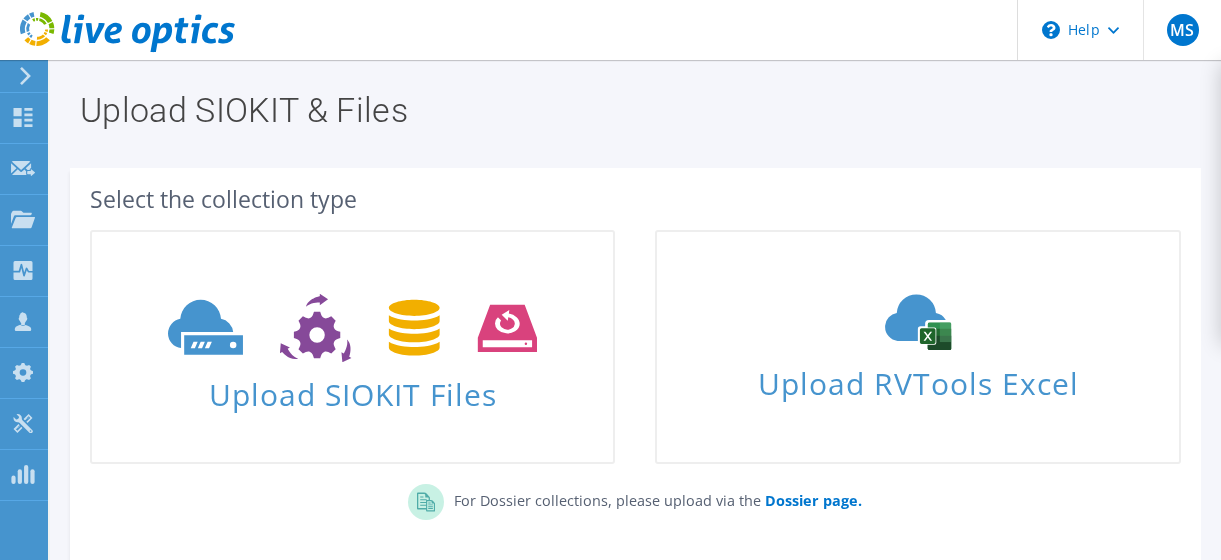scroll, scrollTop: 0, scrollLeft: 0, axis: both 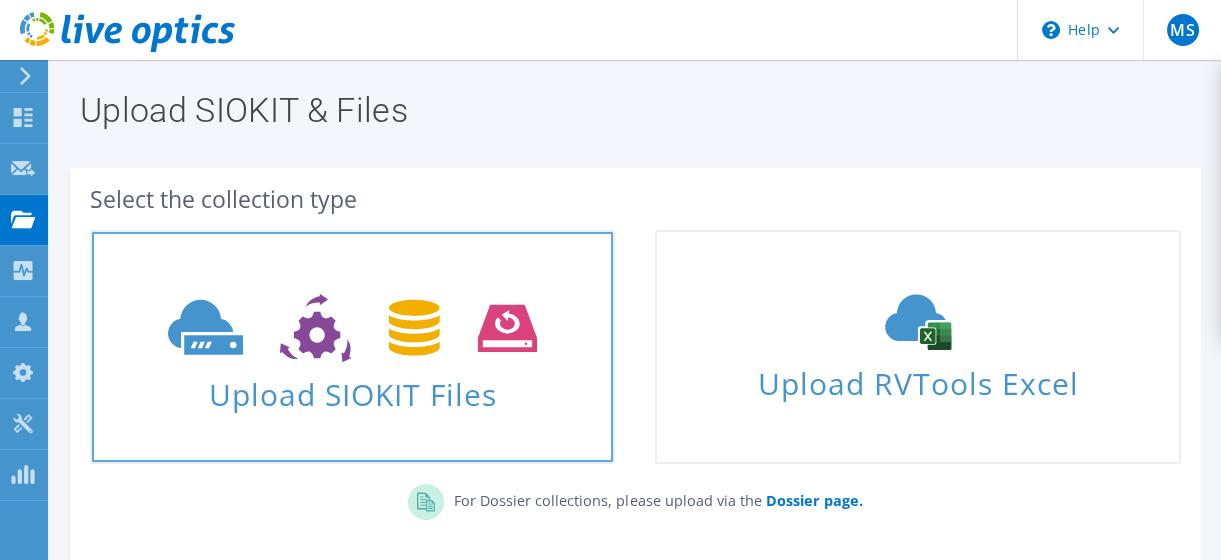 click 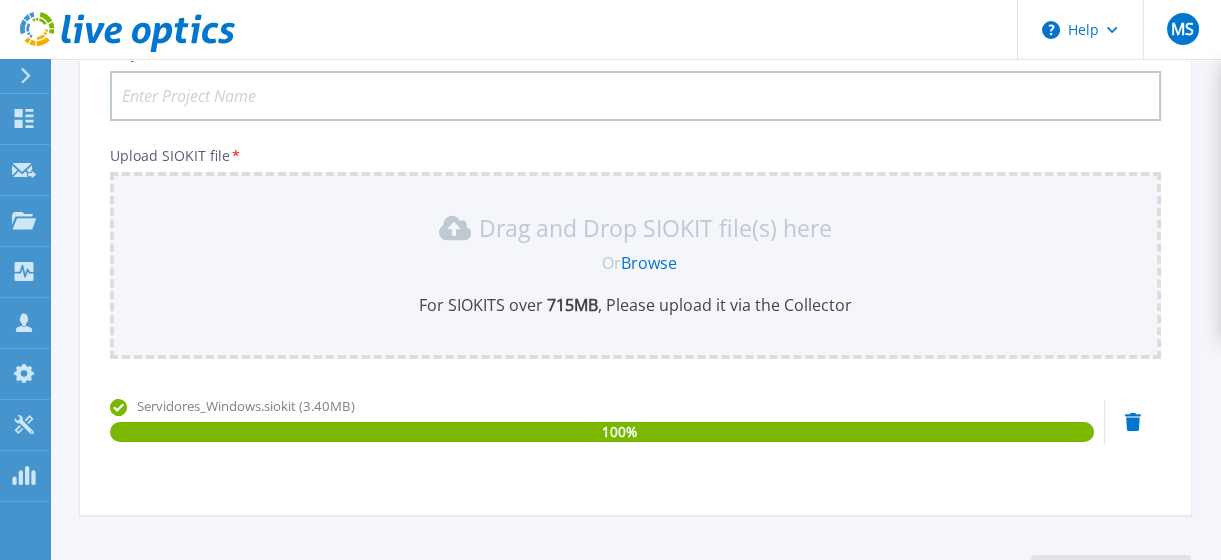 scroll, scrollTop: 148, scrollLeft: 0, axis: vertical 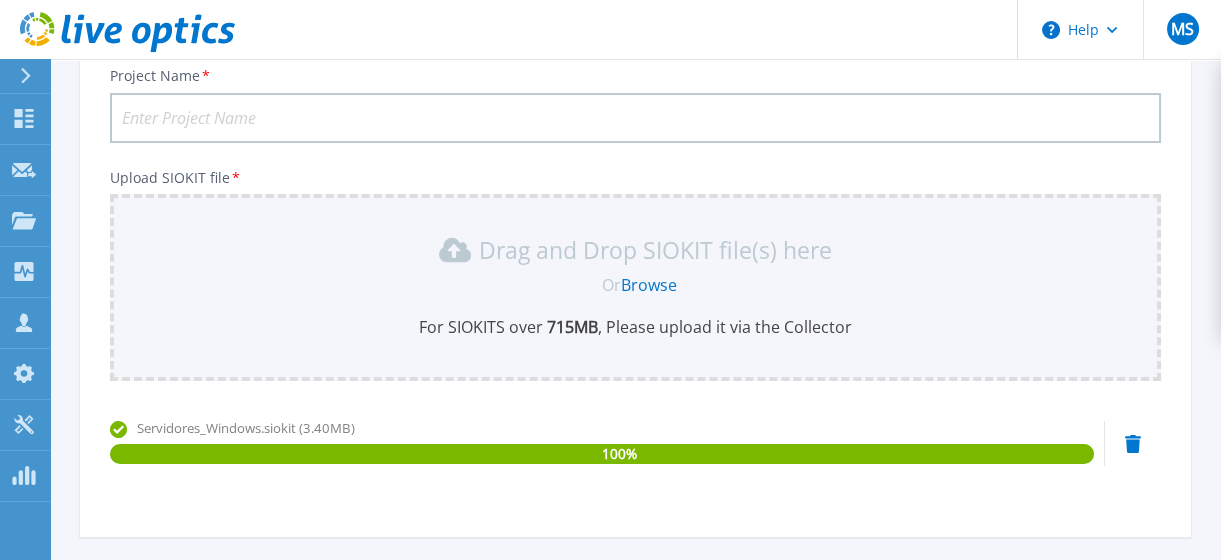 click on "Project Name *" at bounding box center (635, 118) 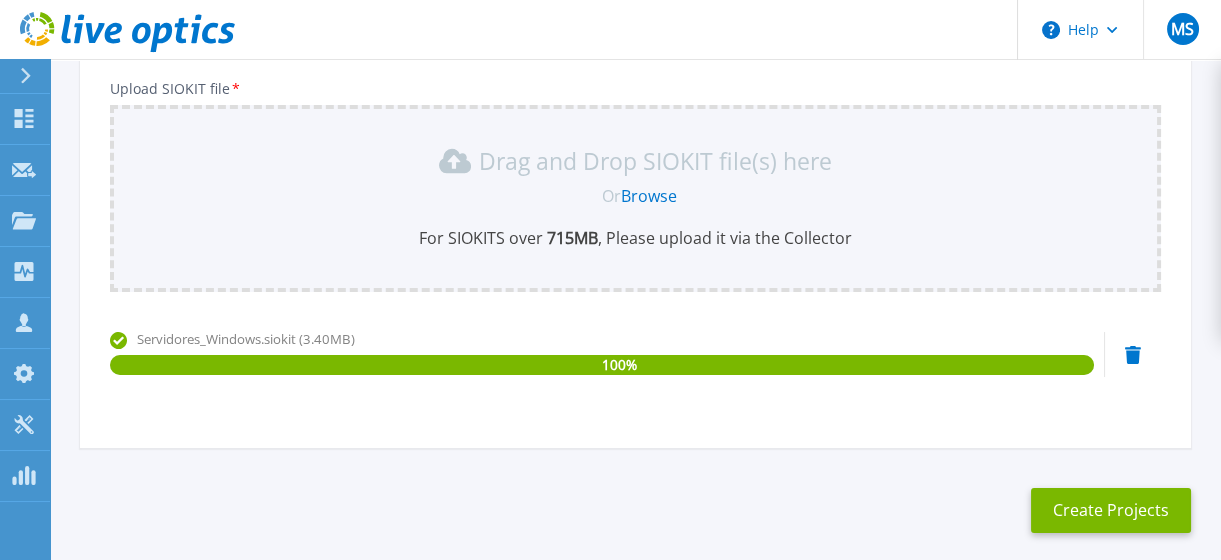 scroll, scrollTop: 330, scrollLeft: 0, axis: vertical 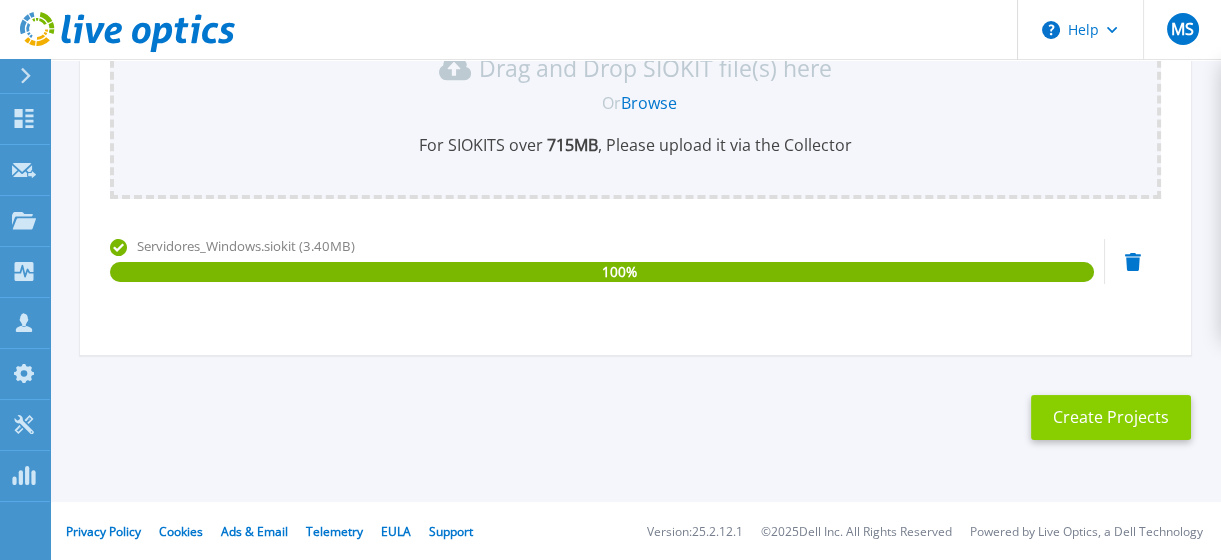 type on "COLOR VISAO" 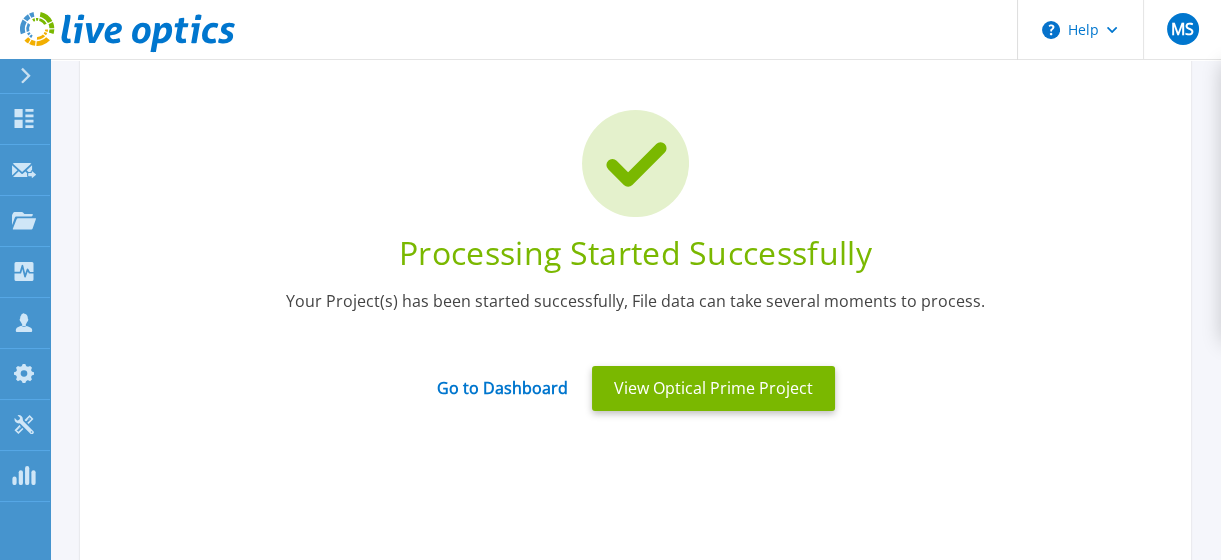 scroll, scrollTop: 90, scrollLeft: 0, axis: vertical 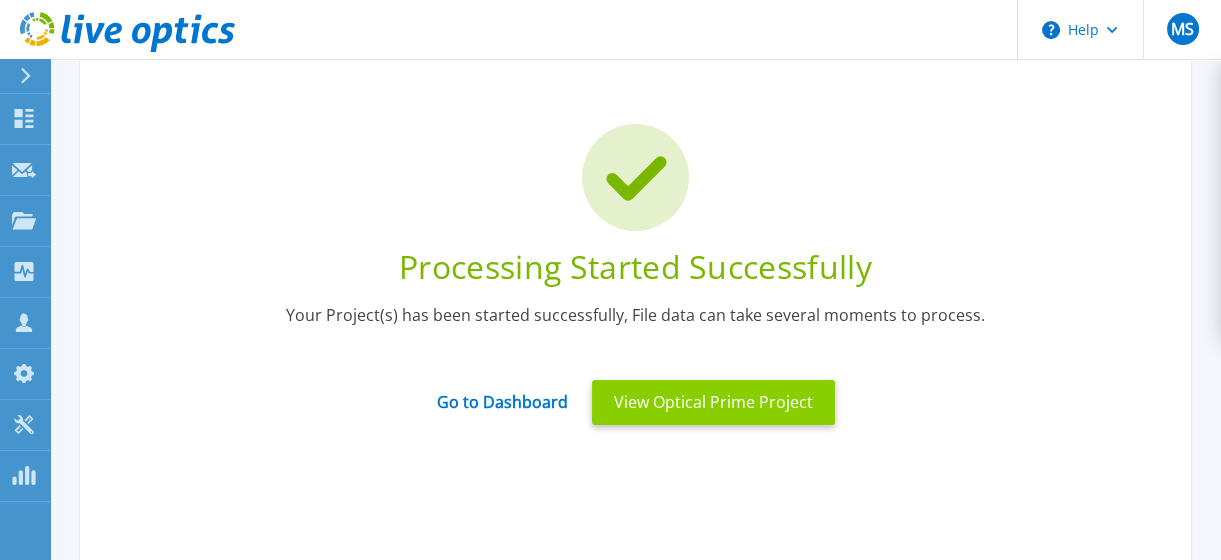 click on "View Optical Prime Project" at bounding box center (713, 402) 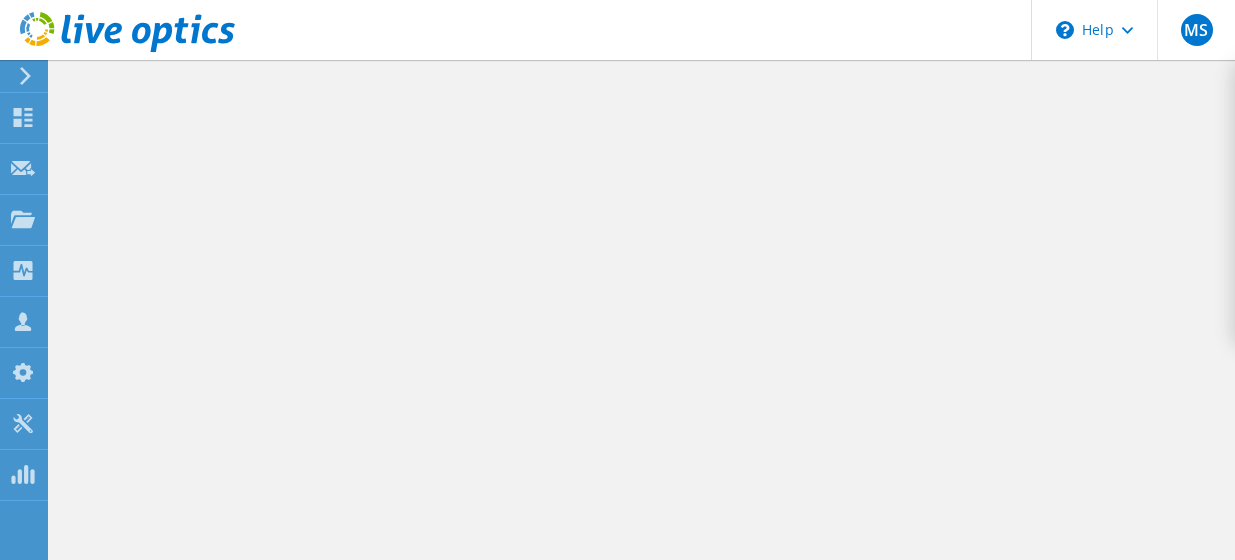 scroll, scrollTop: 0, scrollLeft: 0, axis: both 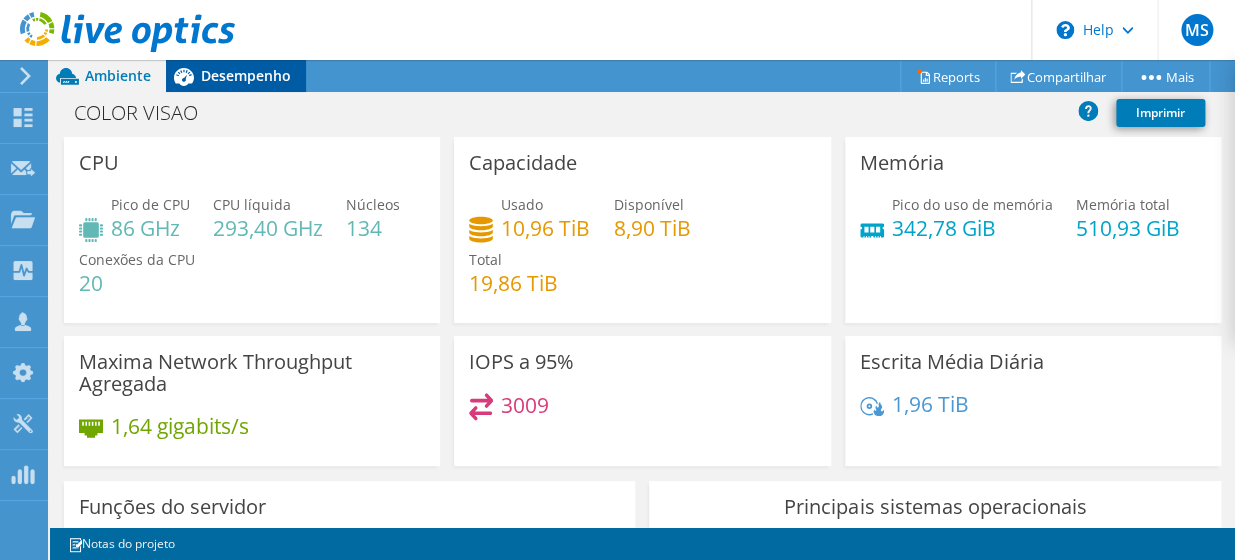 click on "Desempenho" at bounding box center [236, 76] 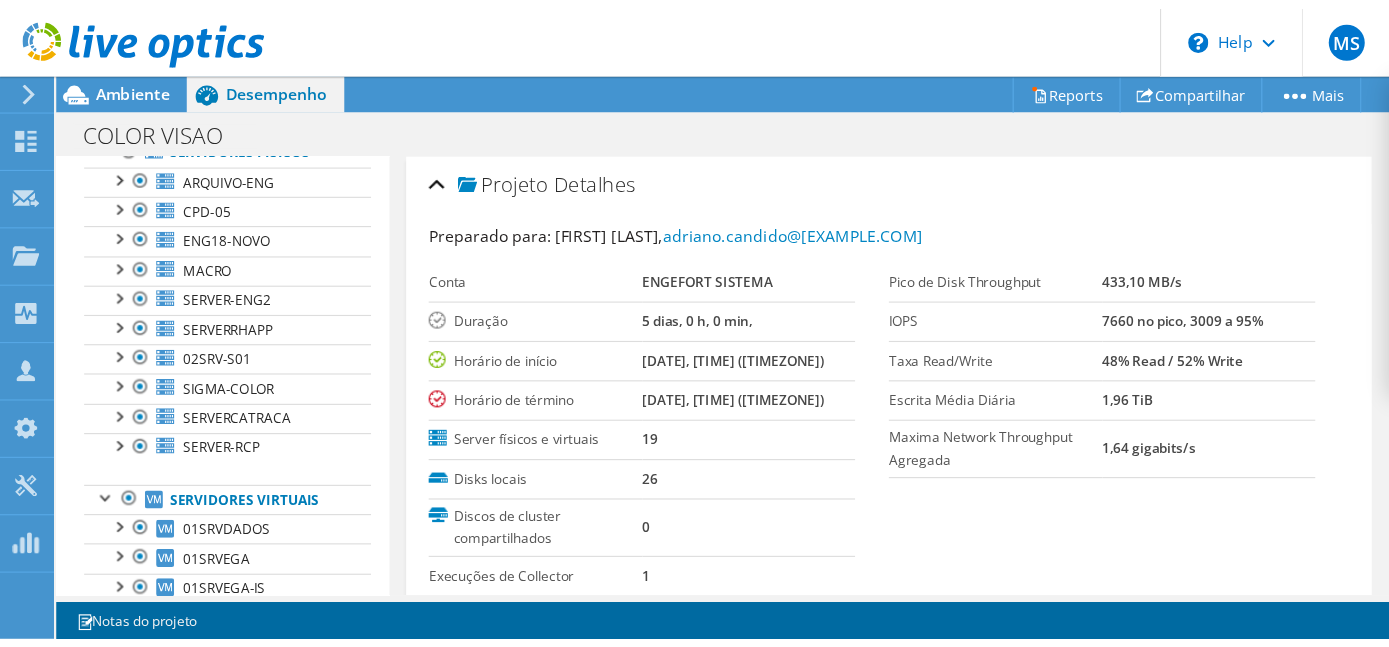scroll, scrollTop: 0, scrollLeft: 0, axis: both 